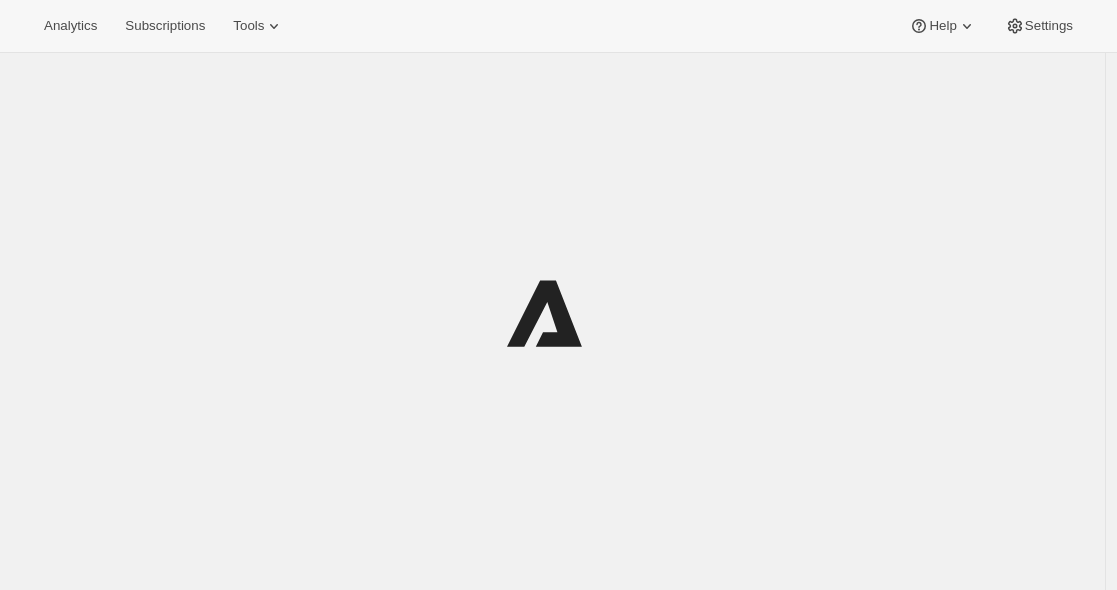 scroll, scrollTop: 0, scrollLeft: 0, axis: both 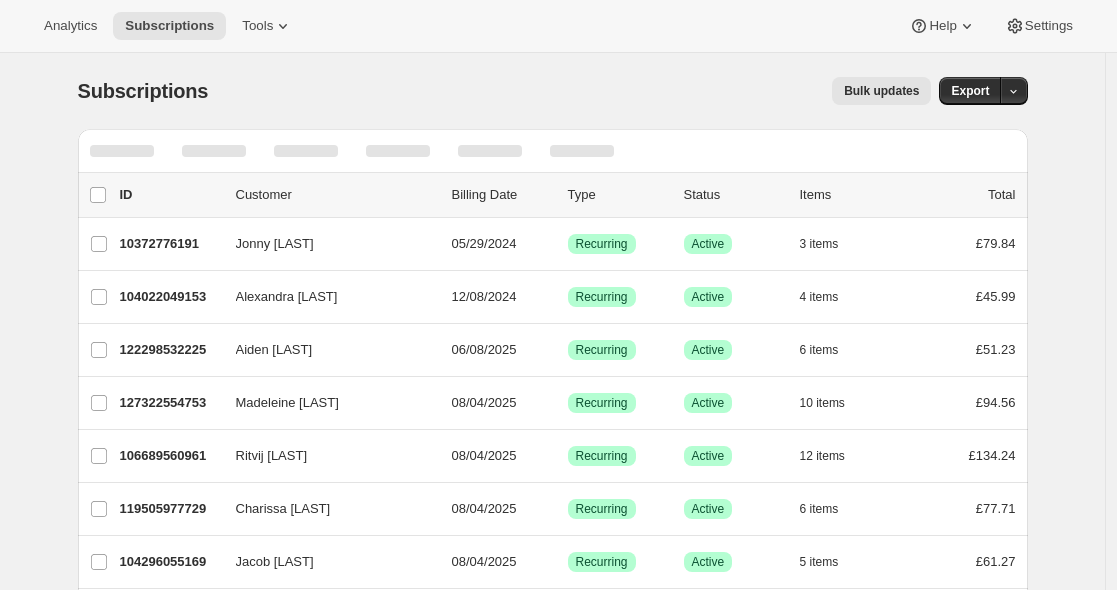 click on "Bulk updates" at bounding box center (581, 91) 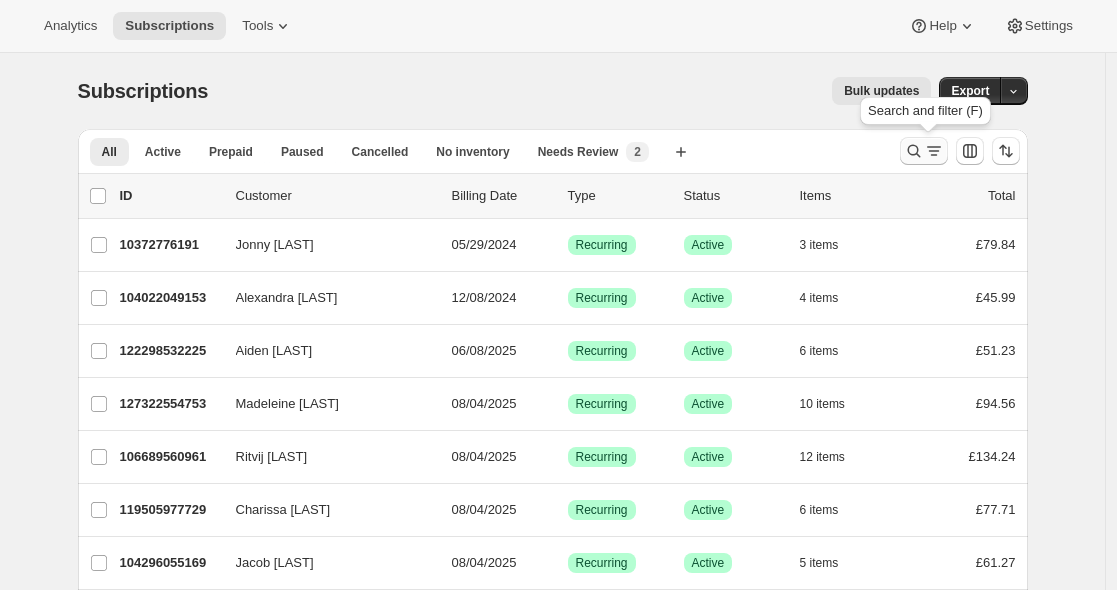 click 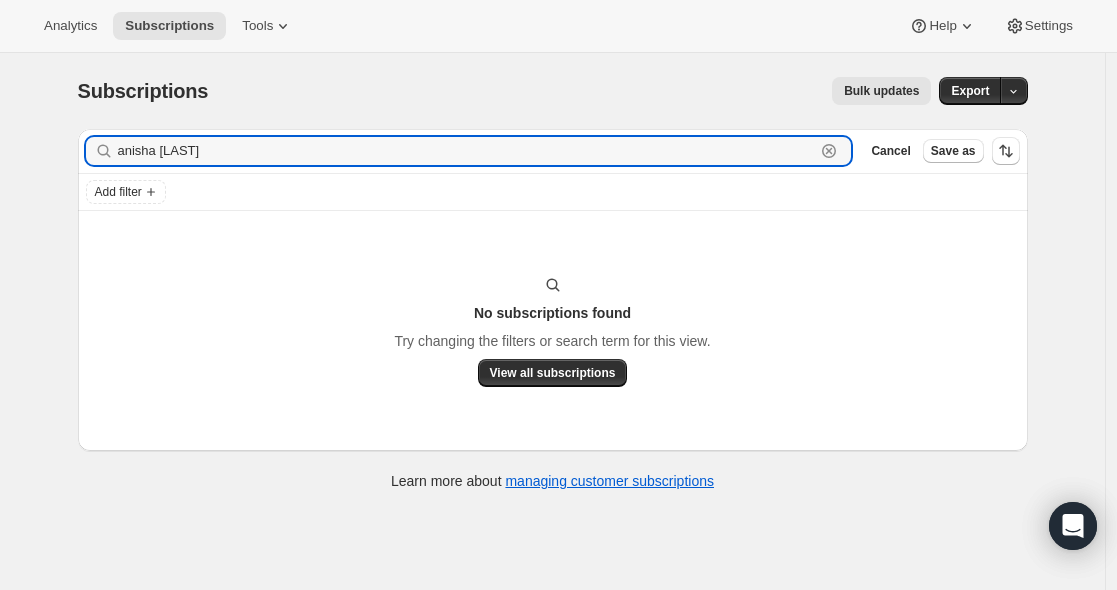 drag, startPoint x: 270, startPoint y: 146, endPoint x: 18, endPoint y: 139, distance: 252.0972 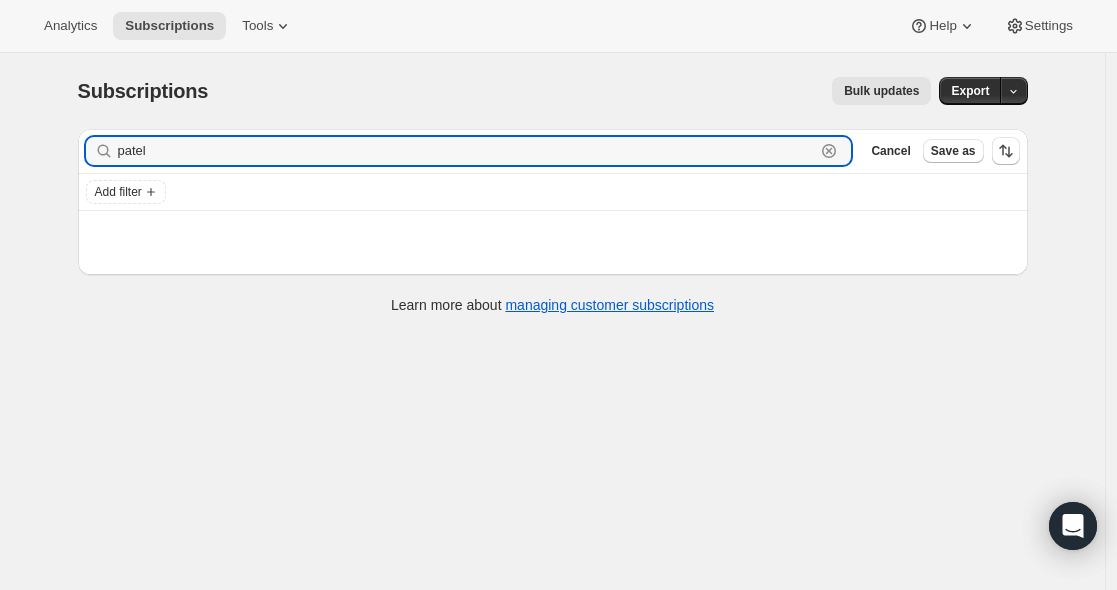 type on "patel" 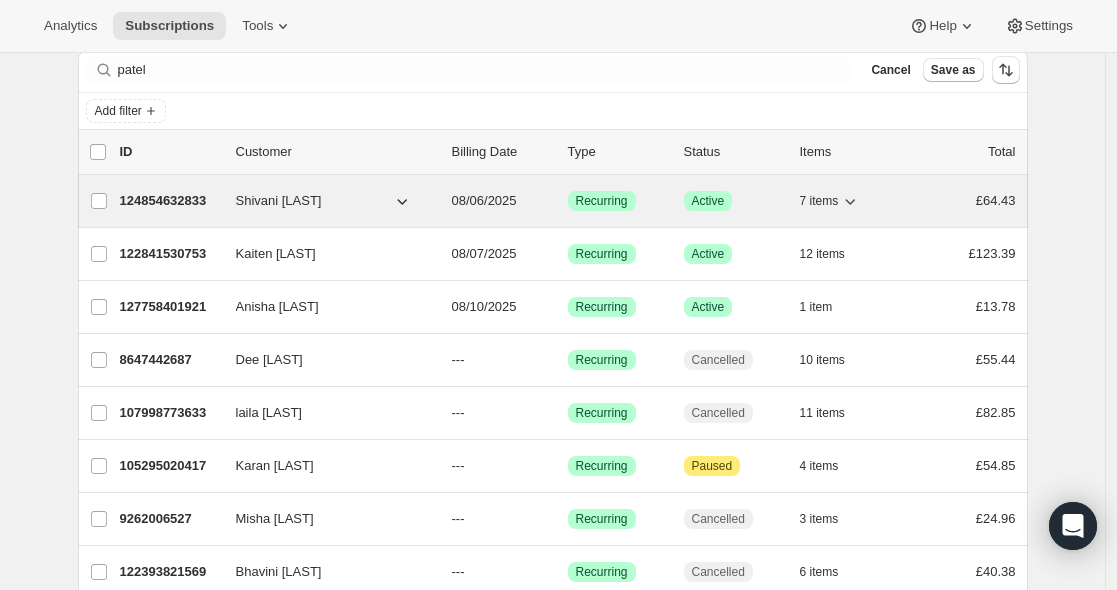 scroll, scrollTop: 177, scrollLeft: 0, axis: vertical 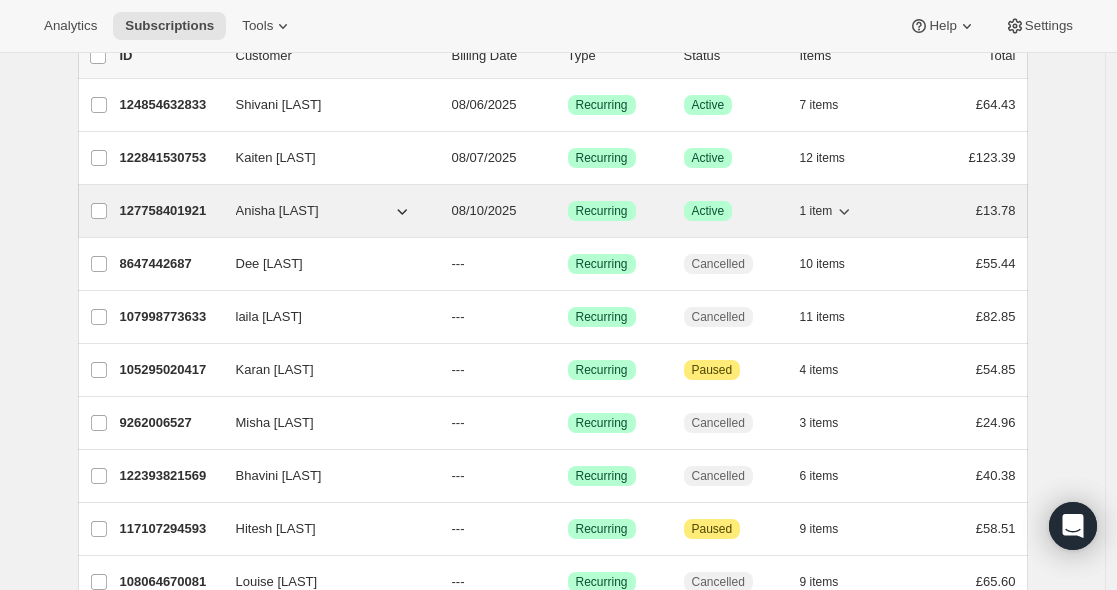 click on "127758401921" at bounding box center (170, 211) 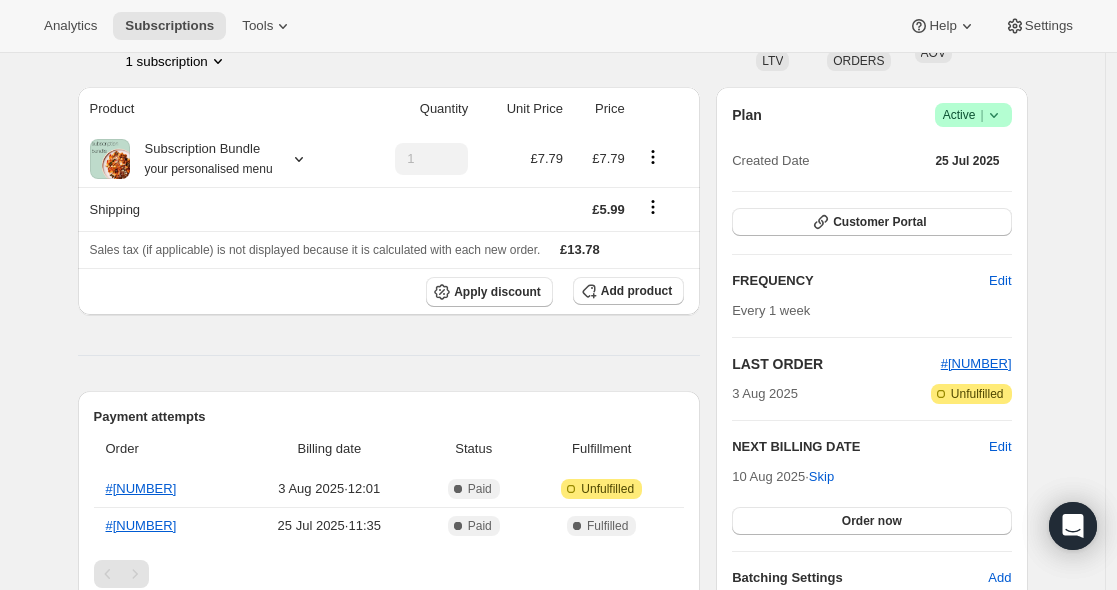scroll, scrollTop: 184, scrollLeft: 0, axis: vertical 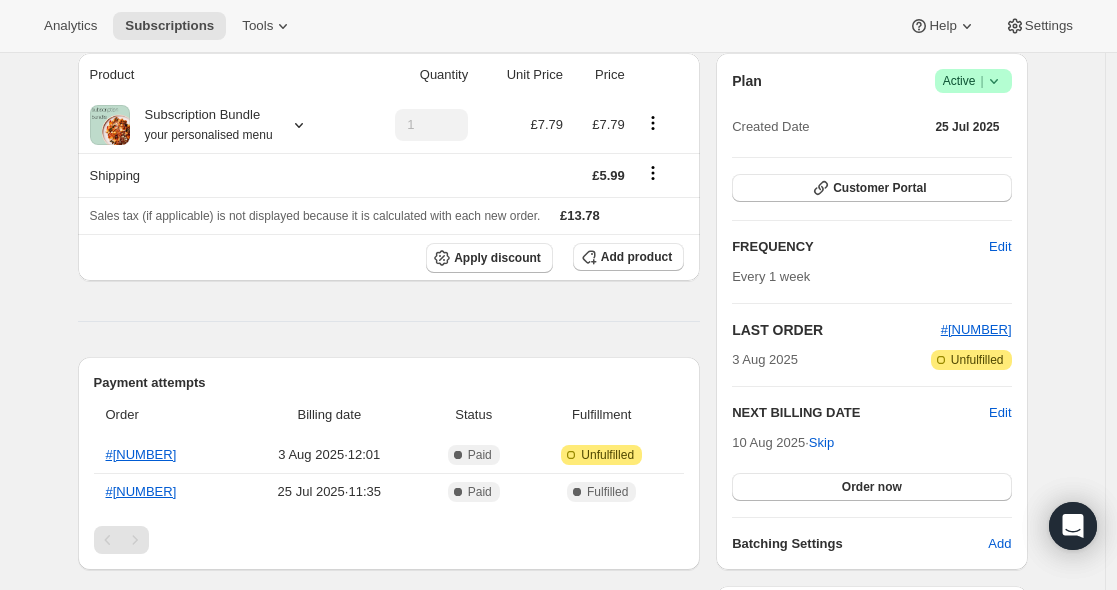 click 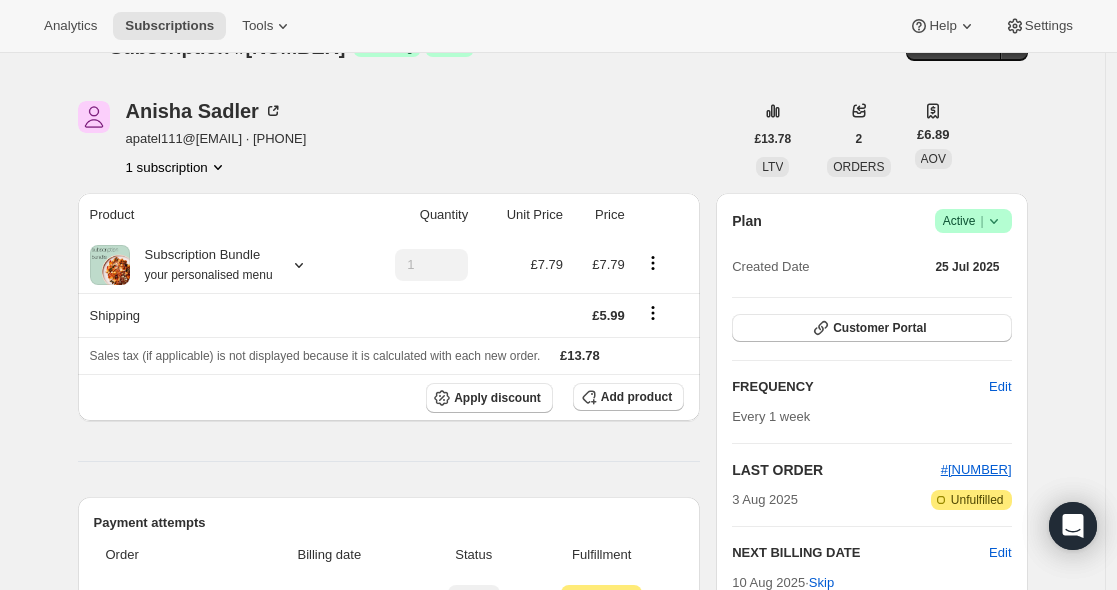 scroll, scrollTop: 0, scrollLeft: 0, axis: both 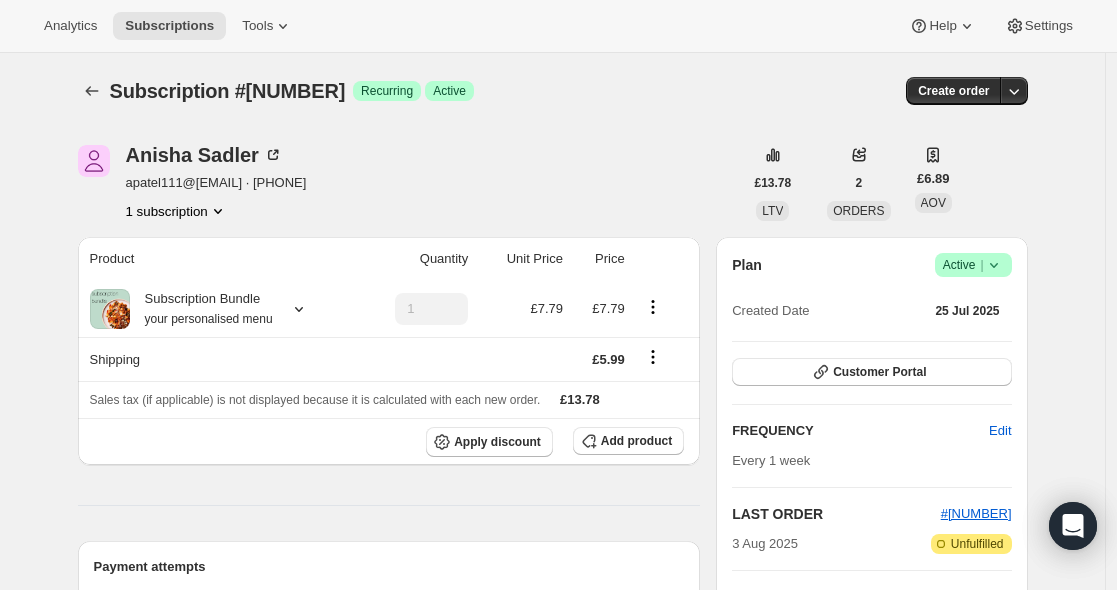 click 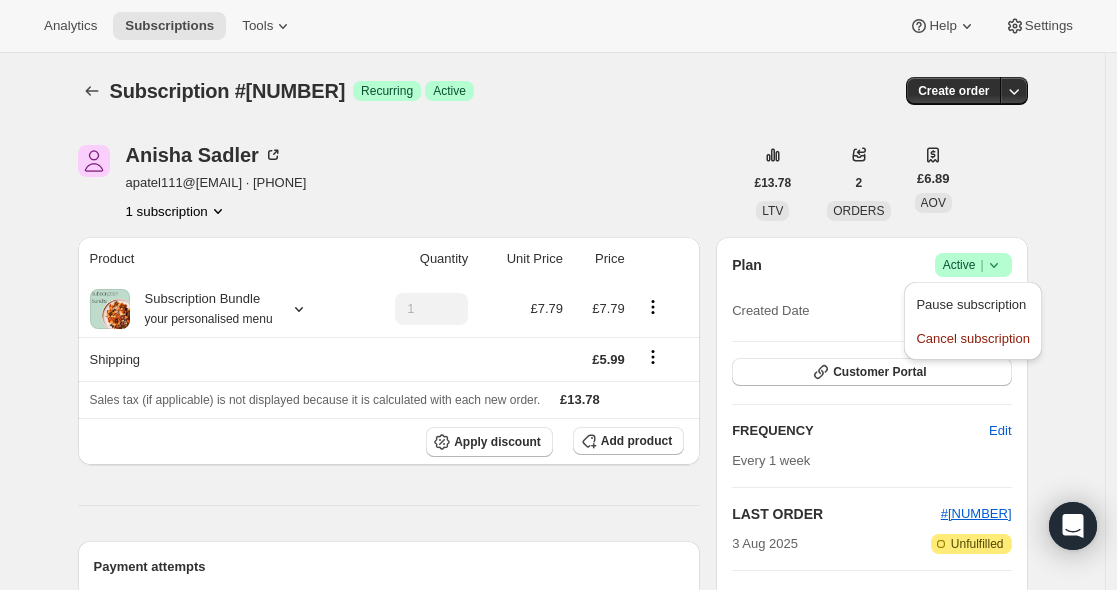 click on "Subscription #[NUMBER]. This page is ready Subscription #[NUMBER] Success Recurring Success Active Create order Anisha   Sadler apatel111@[EMAIL] · [PHONE] 1 subscription £13.78 LTV 2 ORDERS £6.89 AOV Product Quantity Unit Price Price Subscription Bundle your personalised menu 1 £7.79 £7.79 Shipping £5.99 Sales tax (if applicable) is not displayed because it is calculated with each new order.   £13.78 Apply discount Add product Payment attempts Order Billing date Status Fulfillment #[NUMBER] [DATE]  ·  [TIME]  Complete Paid Attention Incomplete Unfulfilled #[NUMBER] [DATE]  ·  [TIME]  Complete Paid  Complete Fulfilled Timeline [DATE] Triggered Shopify flow event for successful billing attempt. [TIME] Order processed successfully.  View order [TIME] Subscription reminder email sent via Klaviyo. [TIME] Next billing date set to Sunday [DATE] on API.  [TIME] Anisha Sadler  created the subscription order.  View order [TIME]" at bounding box center [552, 717] 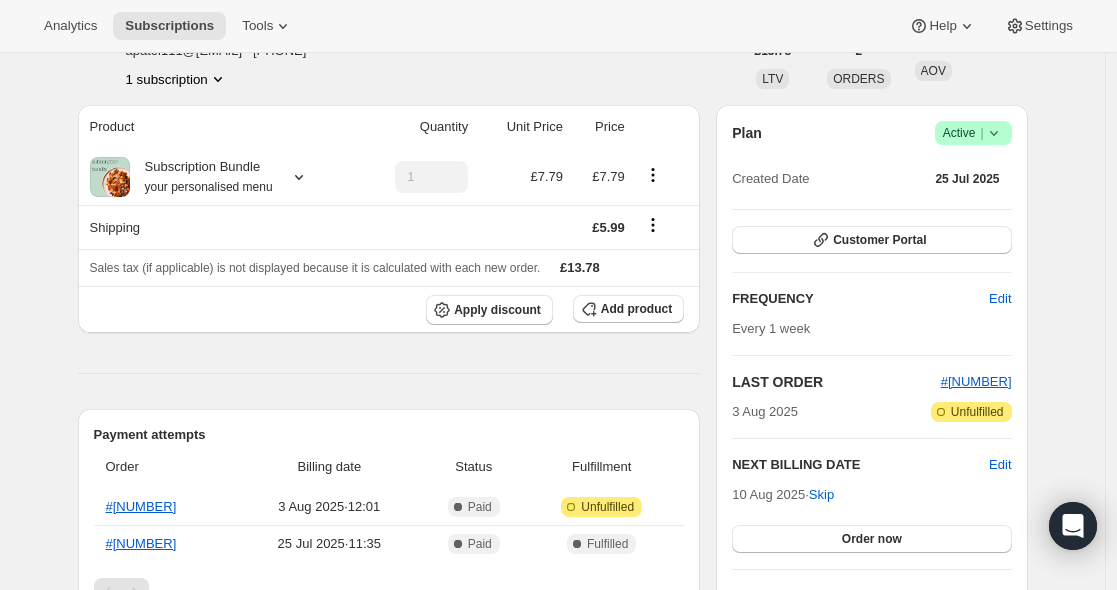 scroll, scrollTop: 0, scrollLeft: 0, axis: both 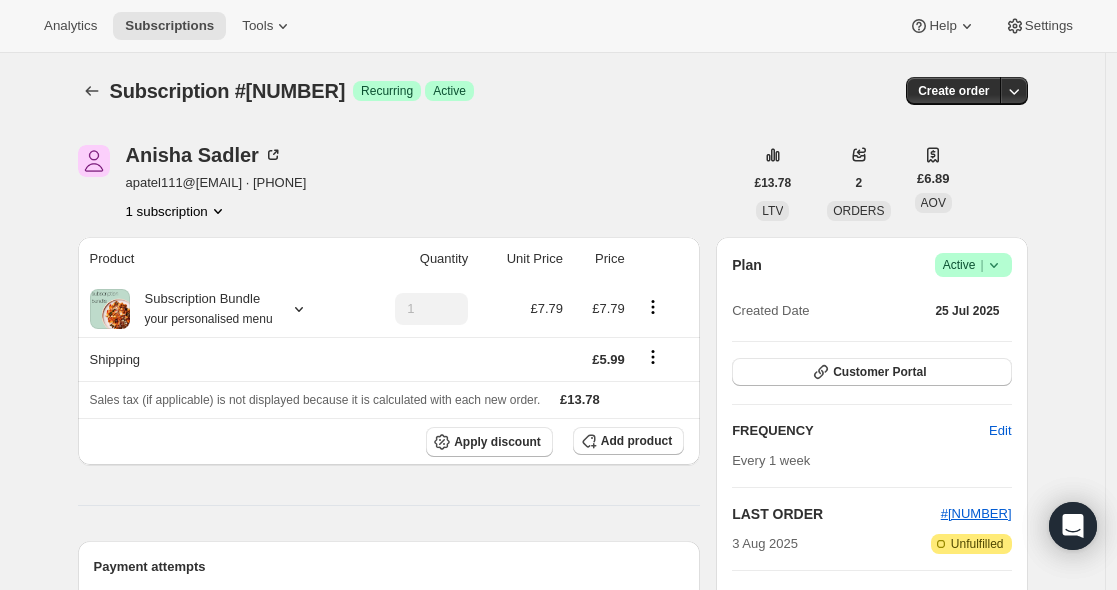 click 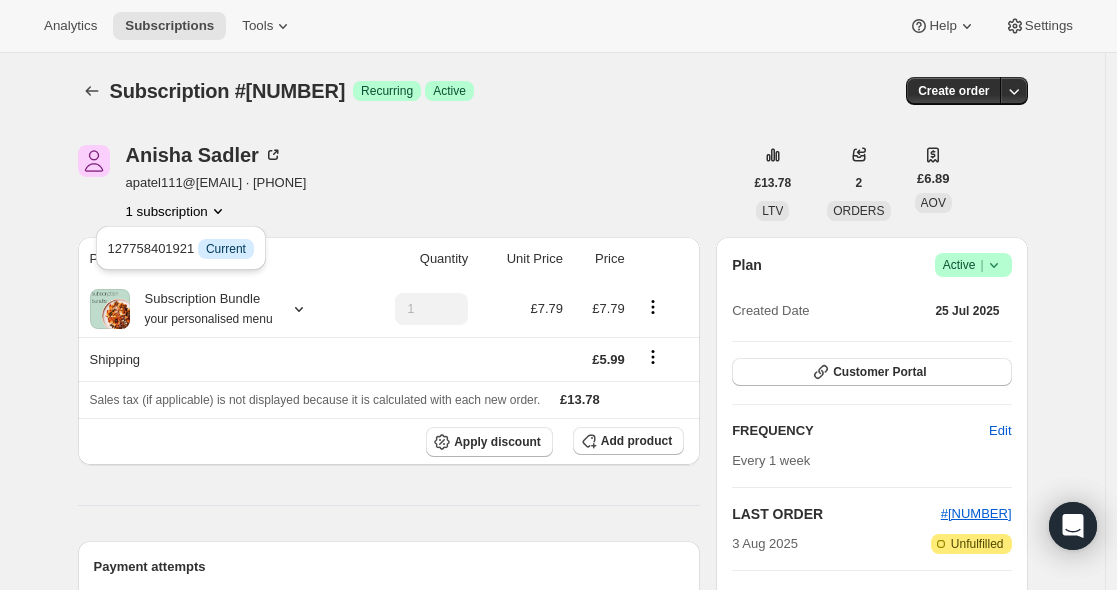 click 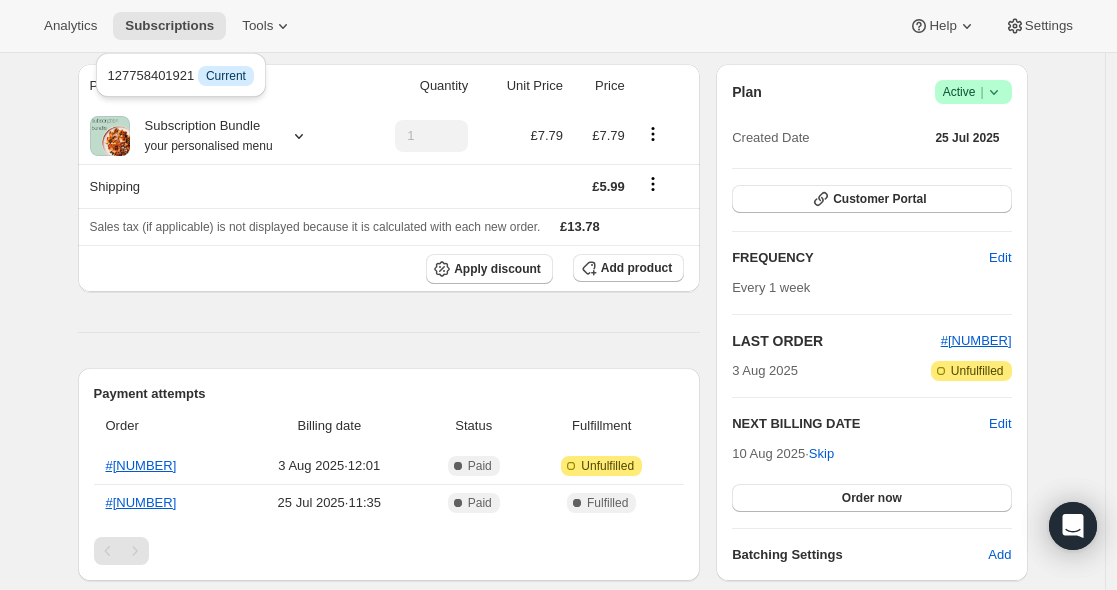scroll, scrollTop: 203, scrollLeft: 0, axis: vertical 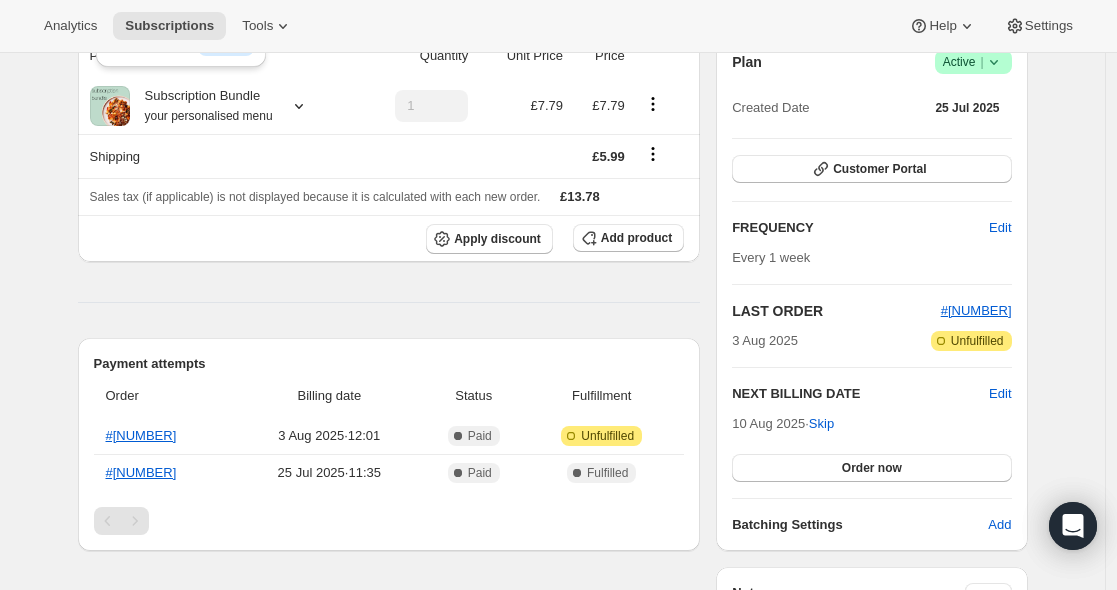 click on "Subscription #[NUMBER]. This page is ready Subscription #[NUMBER] Success Recurring Success Active Create order Anisha   Sadler apatel111@[EMAIL] · [PHONE] 1 subscription £13.78 LTV 2 ORDERS £6.89 AOV Product Quantity Unit Price Price Subscription Bundle your personalised menu 1 £7.79 £7.79 Shipping £5.99 Sales tax (if applicable) is not displayed because it is calculated with each new order.   £13.78 Apply discount Add product Payment attempts Order Billing date Status Fulfillment #[NUMBER] [DATE]  ·  [TIME]  Complete Paid Attention Incomplete Unfulfilled #[NUMBER] [DATE]  ·  [TIME]  Complete Paid  Complete Fulfilled Timeline [DATE] Triggered Shopify flow event for successful billing attempt. [TIME] Order processed successfully.  View order [TIME] Subscription reminder email sent via Klaviyo. [TIME] Next billing date set to Sunday [DATE] on API.  [TIME] Anisha Sadler  created the subscription order.  View order [TIME]" at bounding box center (389, 561) 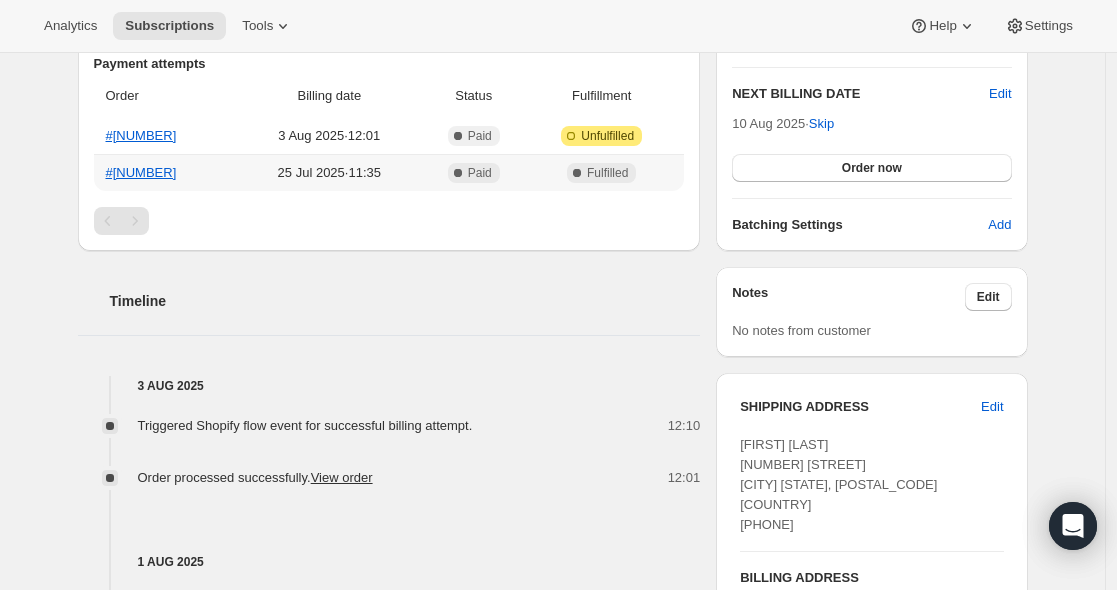 scroll, scrollTop: 431, scrollLeft: 0, axis: vertical 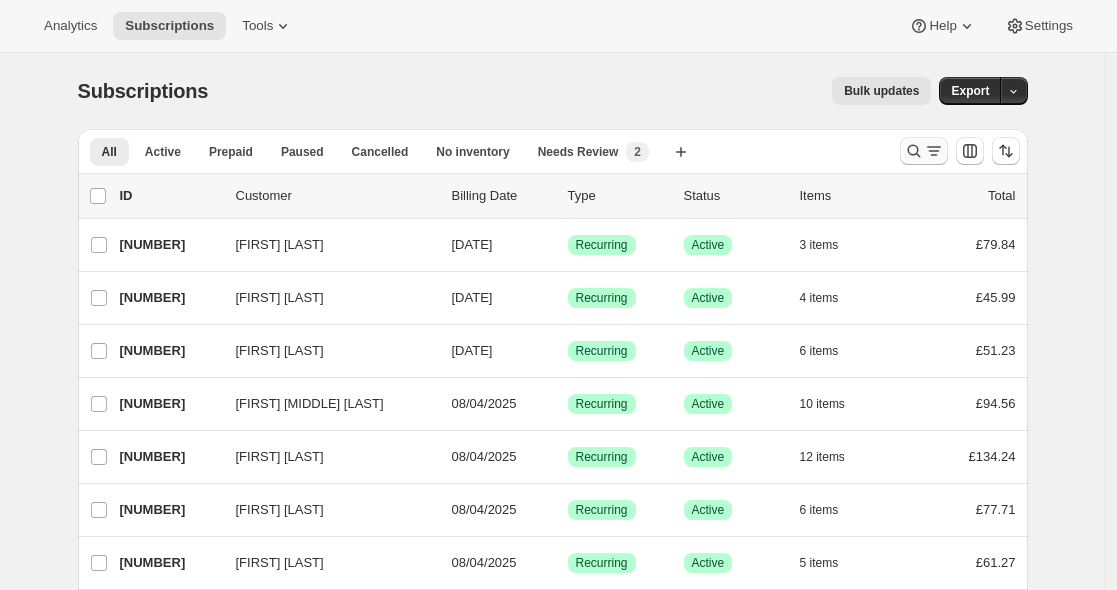 click 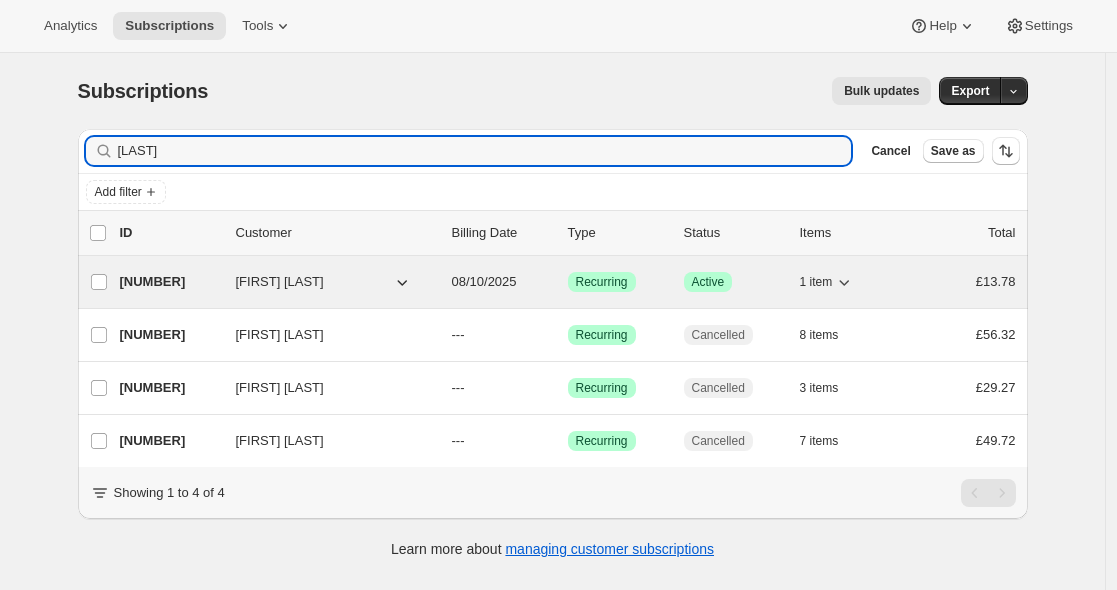 type on "[LAST]" 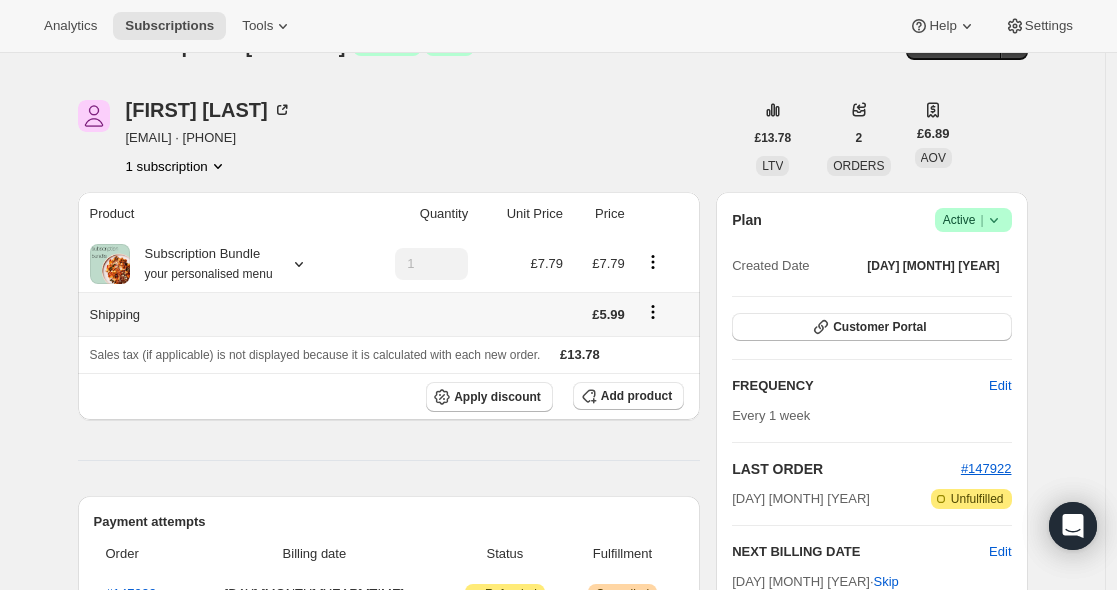 scroll, scrollTop: 0, scrollLeft: 0, axis: both 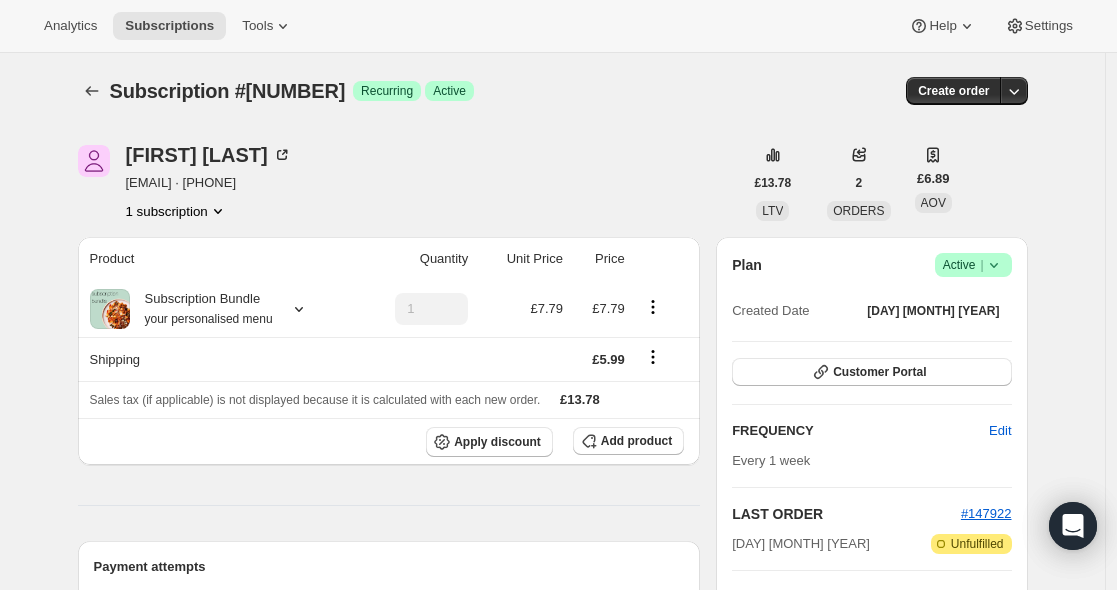 click 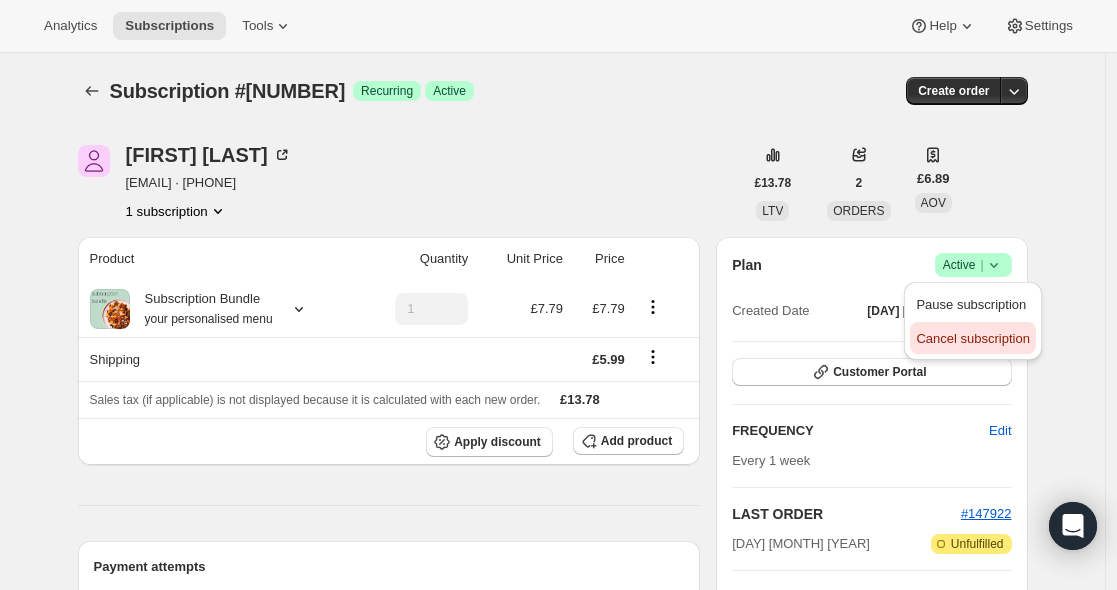 click on "Cancel subscription" at bounding box center (972, 338) 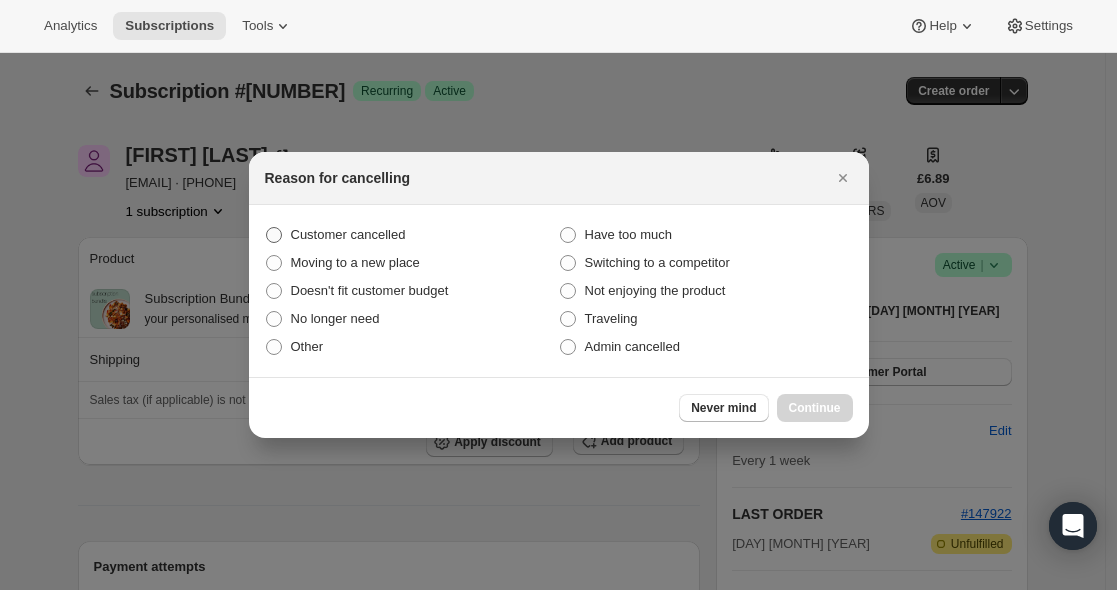 click on "Customer cancelled" at bounding box center [348, 234] 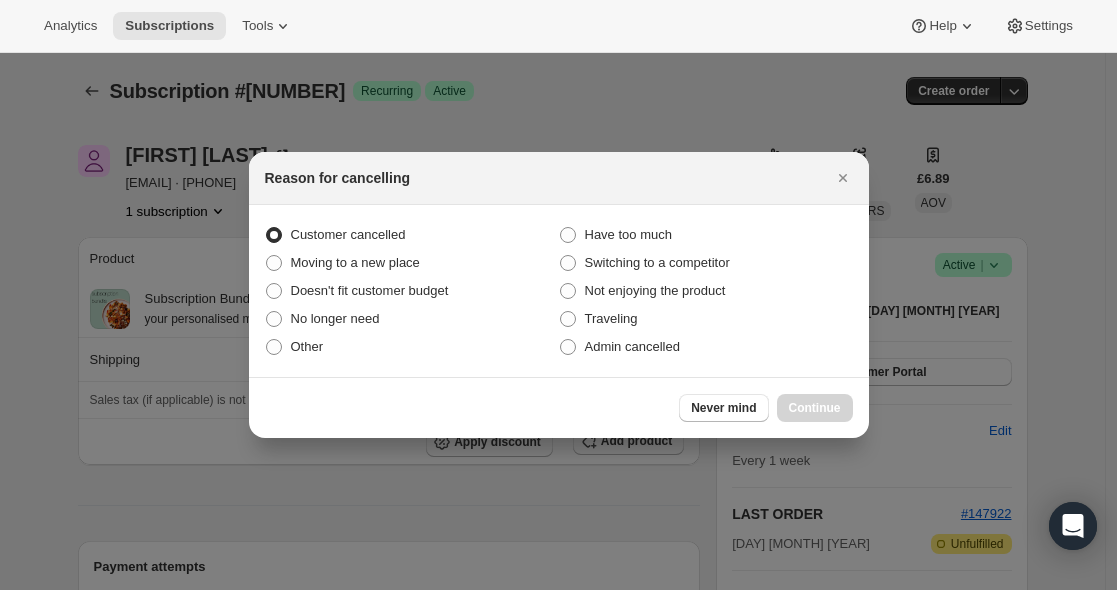 radio on "true" 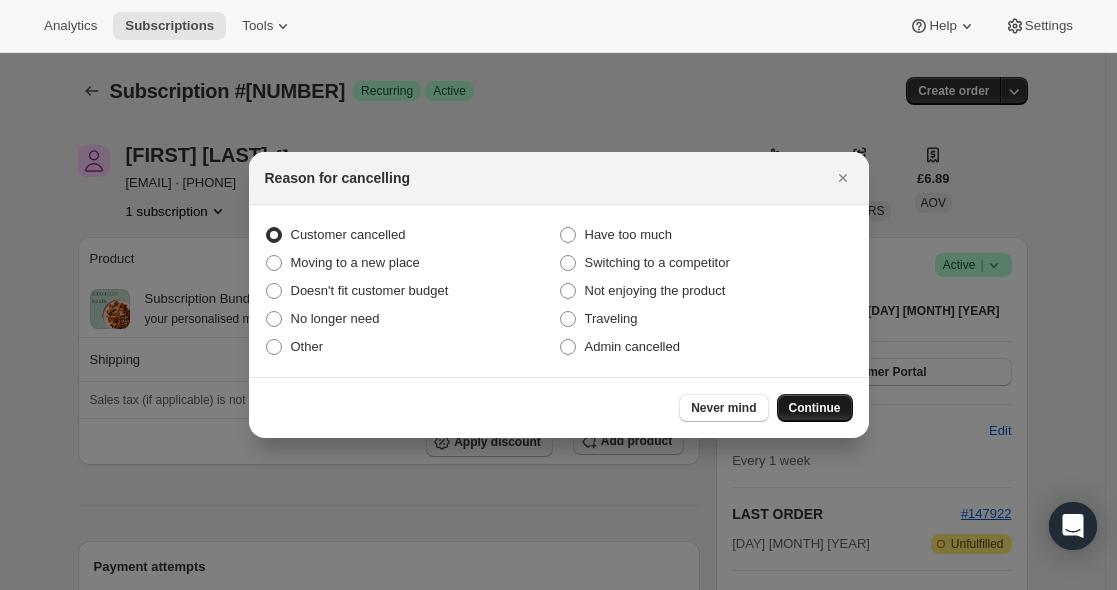 click on "Continue" at bounding box center (815, 408) 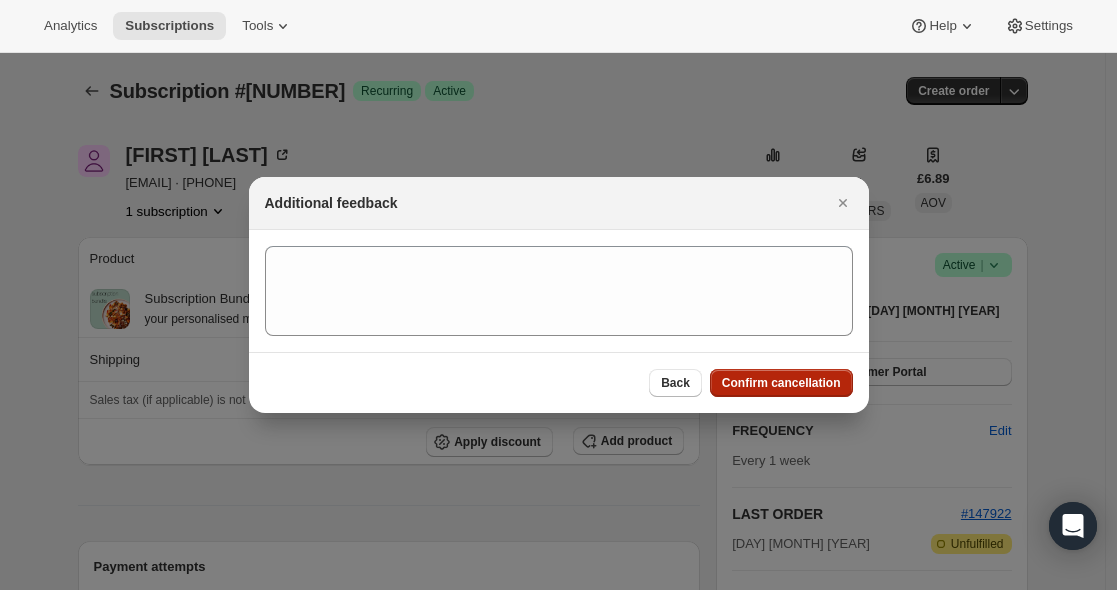 click on "Confirm cancellation" at bounding box center [781, 383] 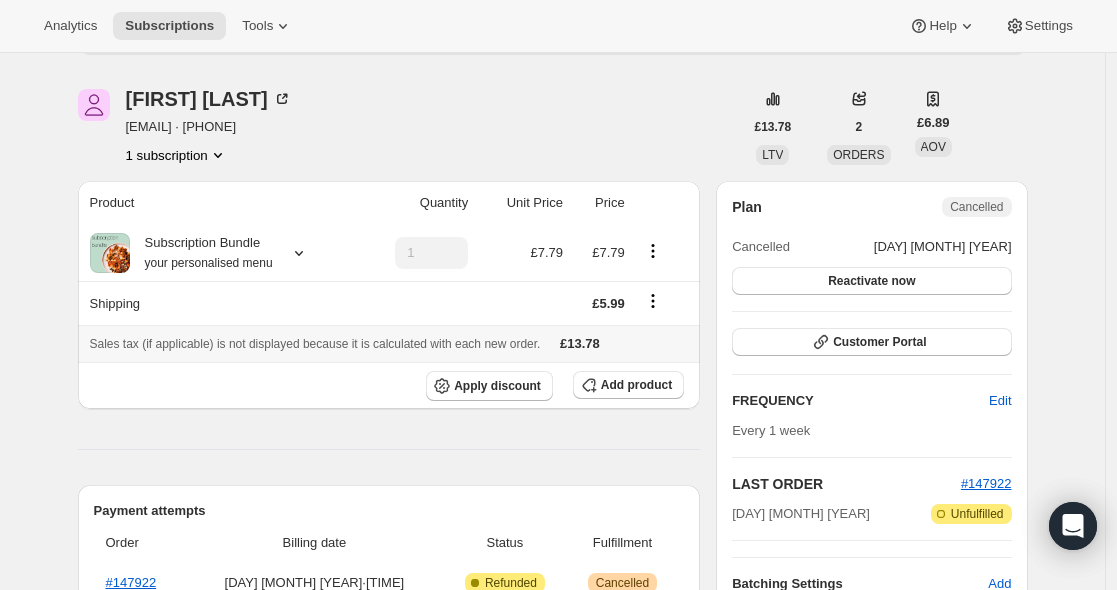 scroll, scrollTop: 0, scrollLeft: 0, axis: both 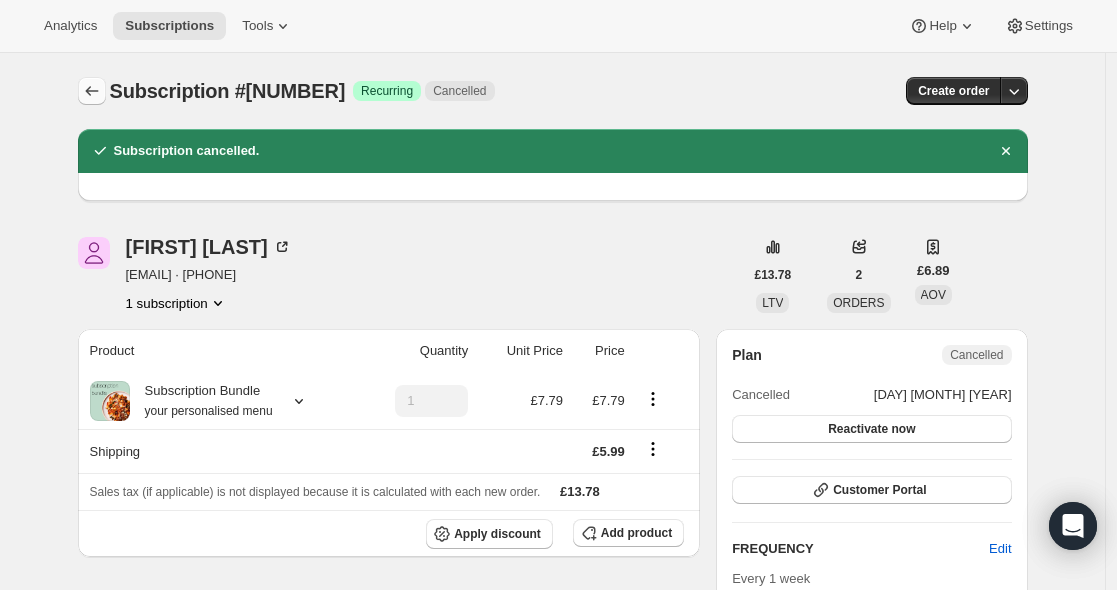 click at bounding box center (92, 91) 